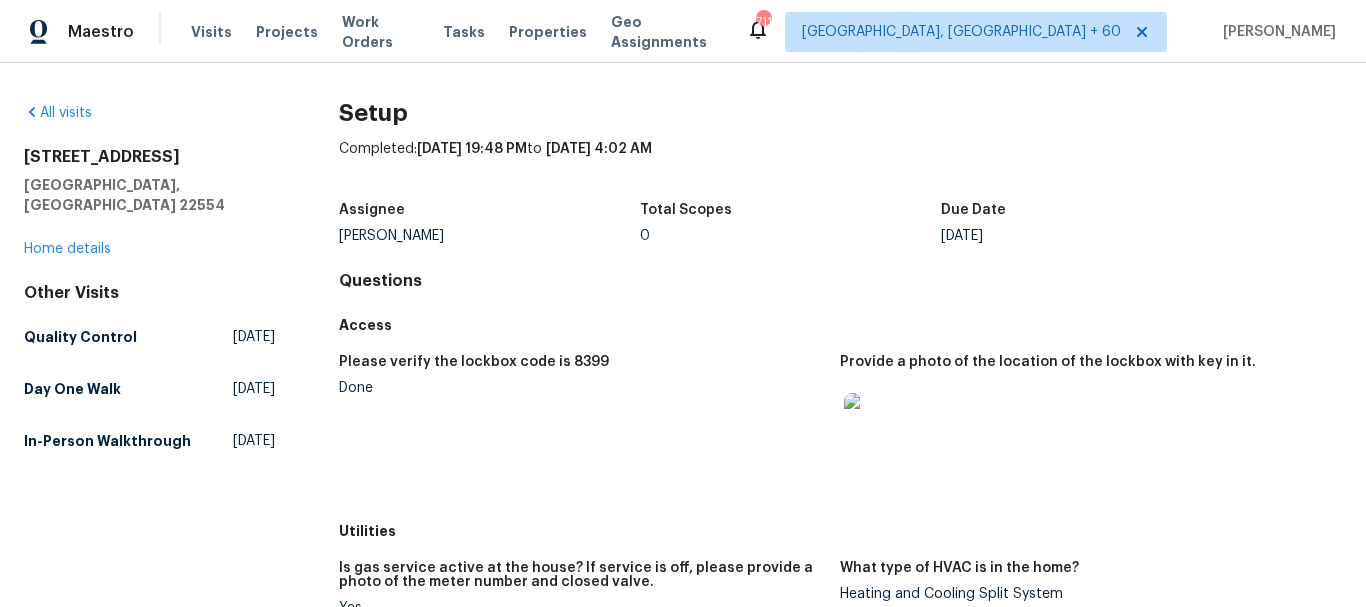 scroll, scrollTop: 0, scrollLeft: 0, axis: both 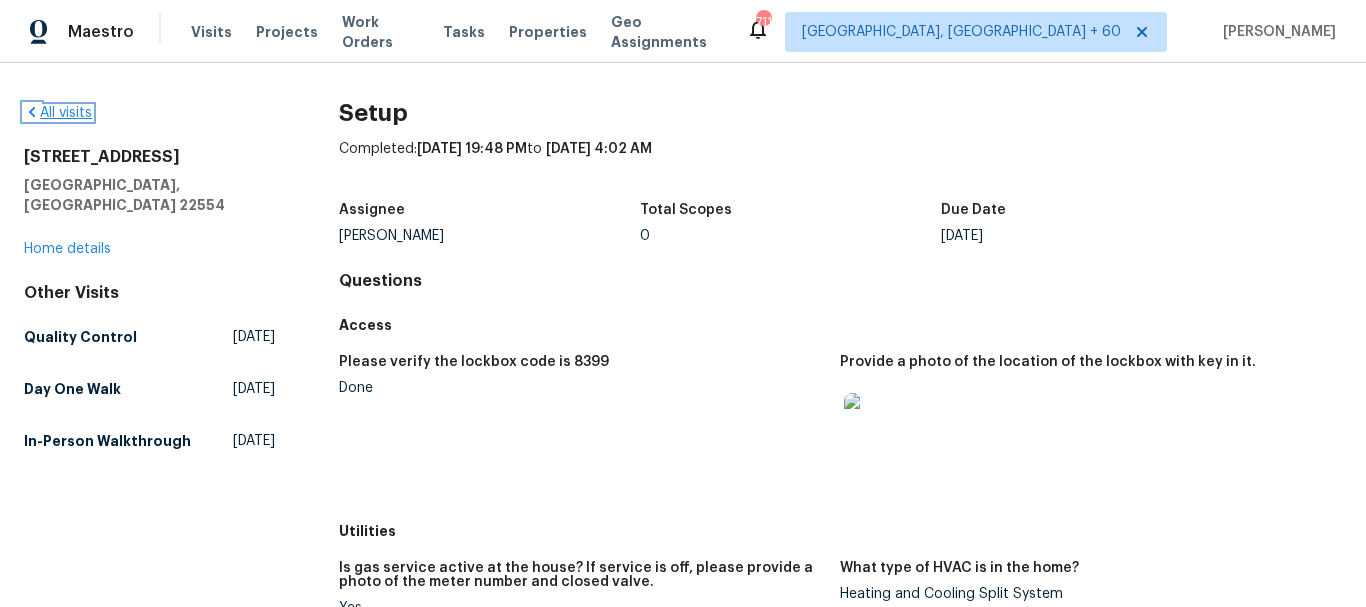 click 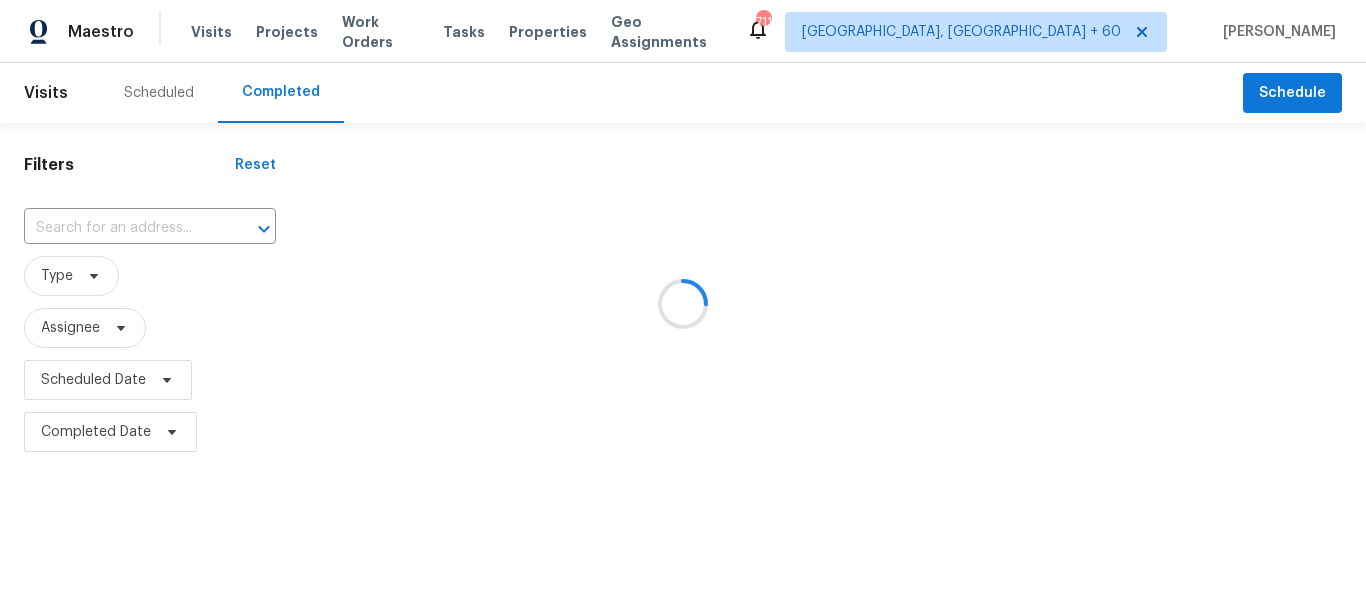 click at bounding box center (683, 303) 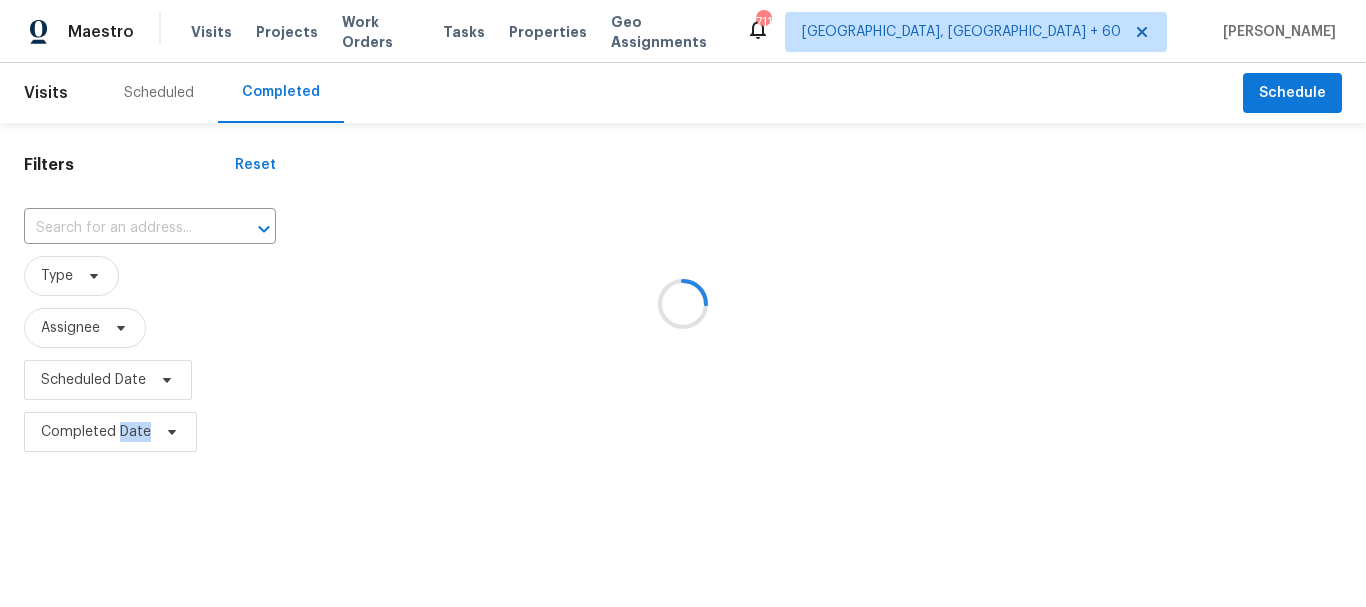 click at bounding box center [683, 303] 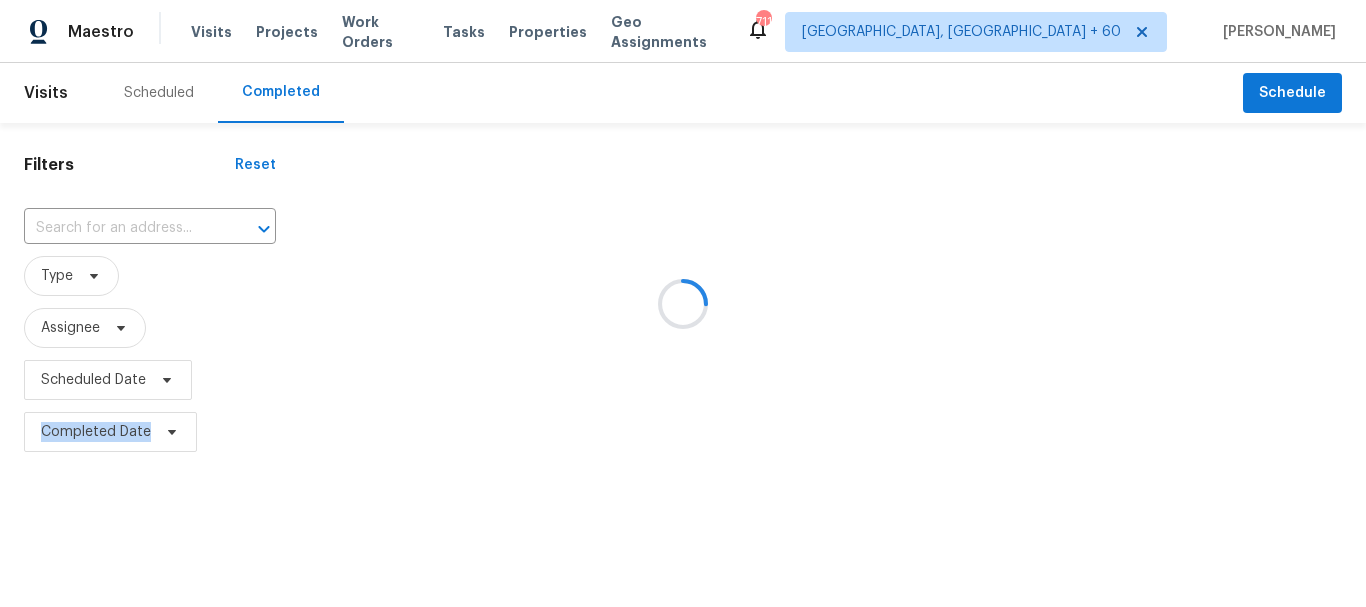 drag, startPoint x: 84, startPoint y: 231, endPoint x: 82, endPoint y: 221, distance: 10.198039 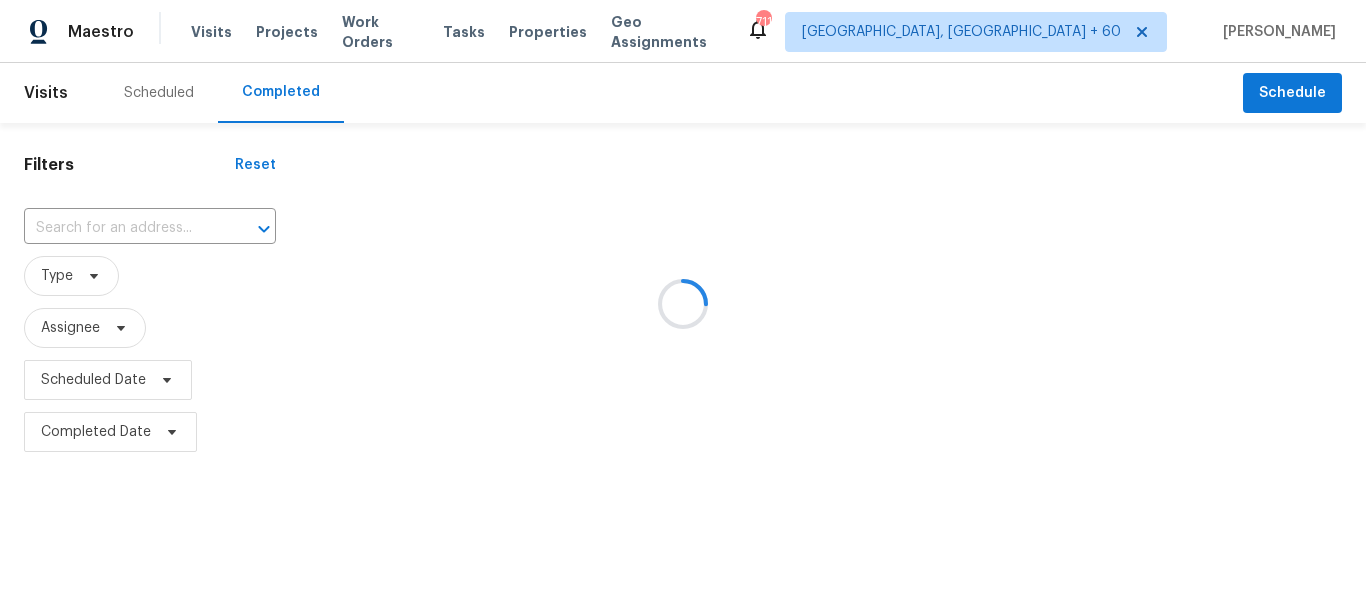 click at bounding box center [683, 303] 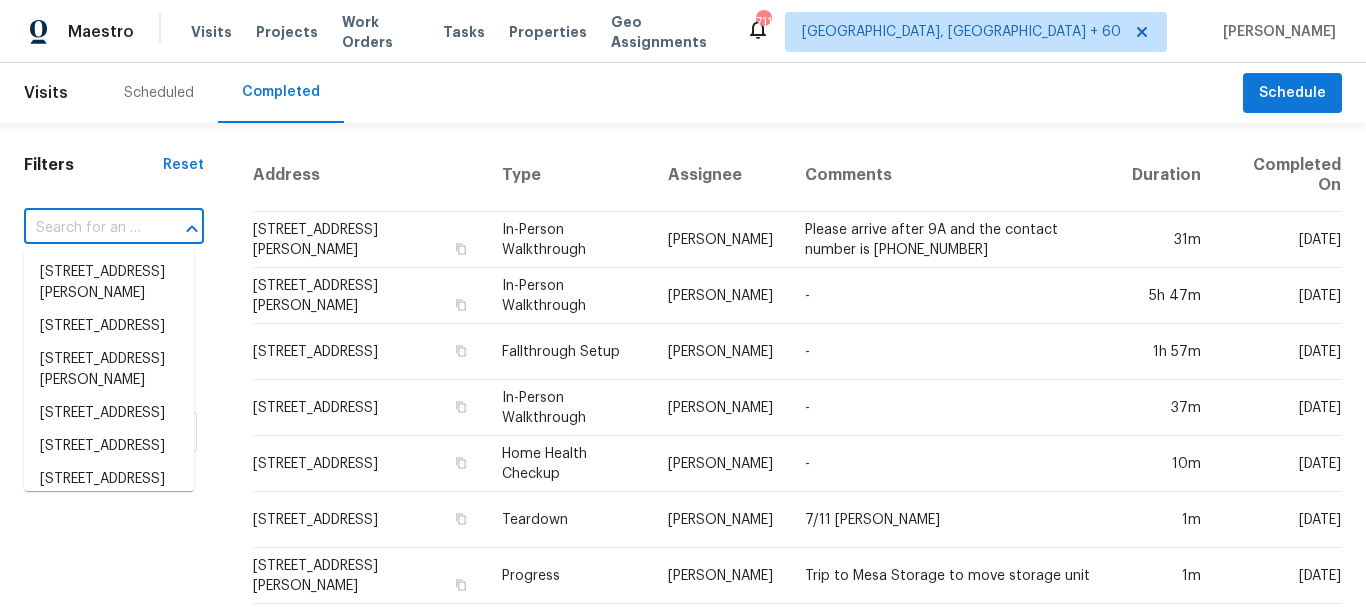 click at bounding box center [86, 228] 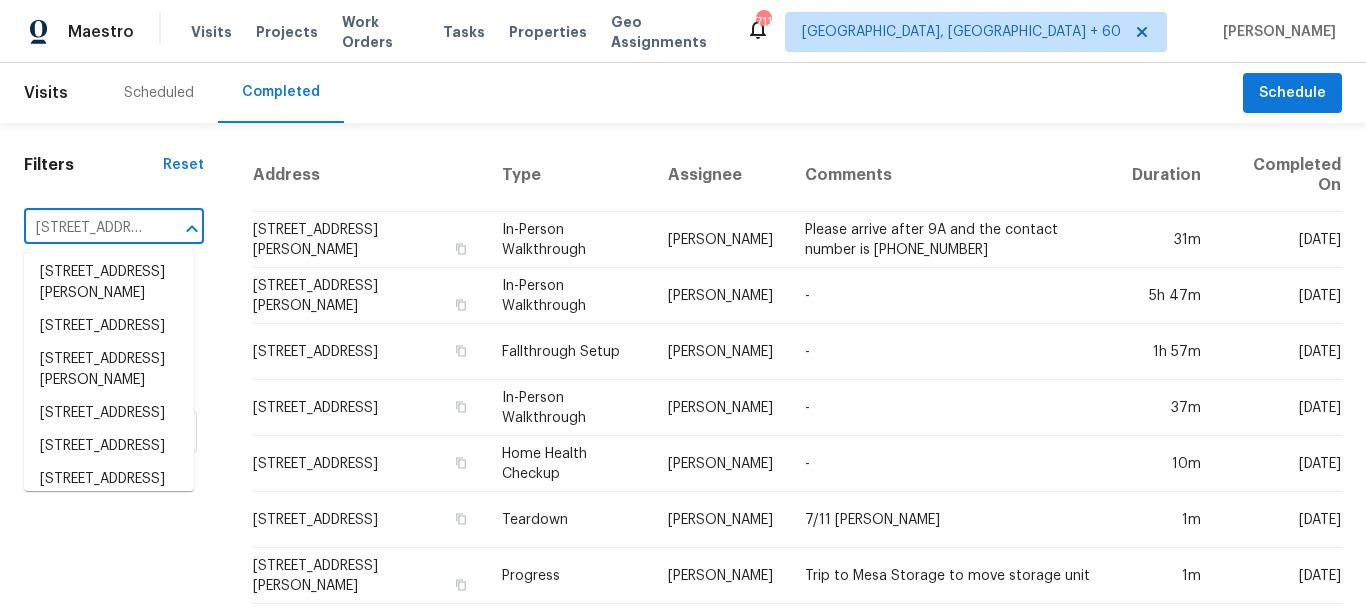 scroll, scrollTop: 0, scrollLeft: 173, axis: horizontal 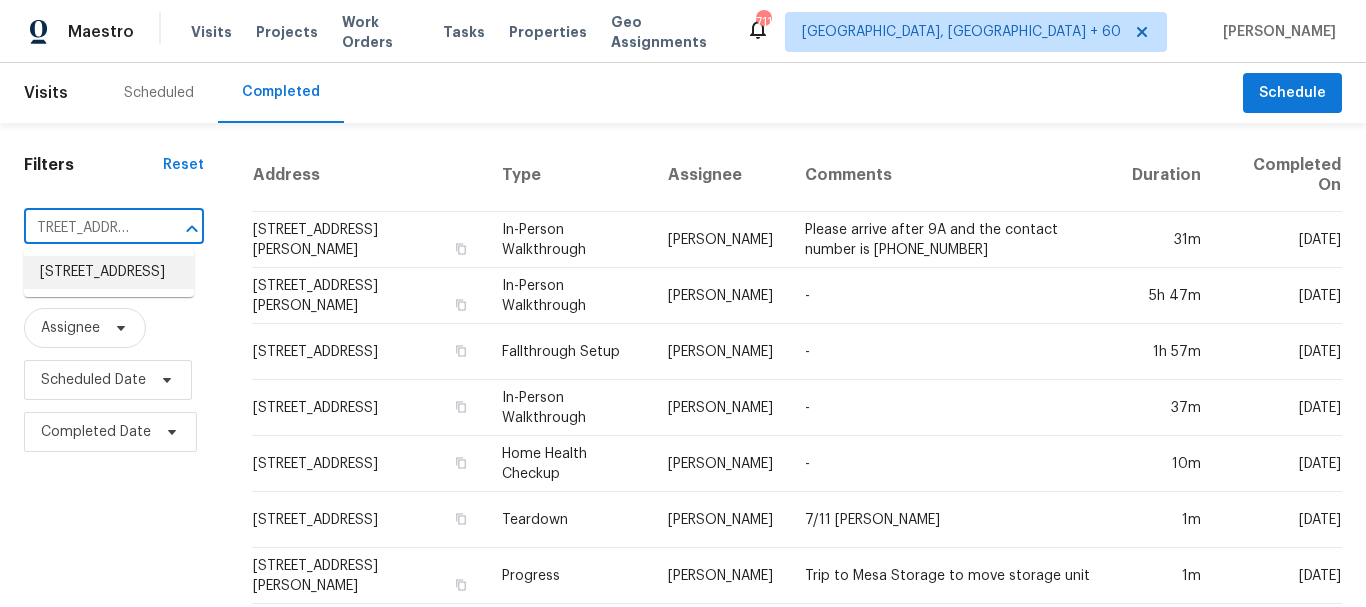 click on "[STREET_ADDRESS]" at bounding box center [109, 272] 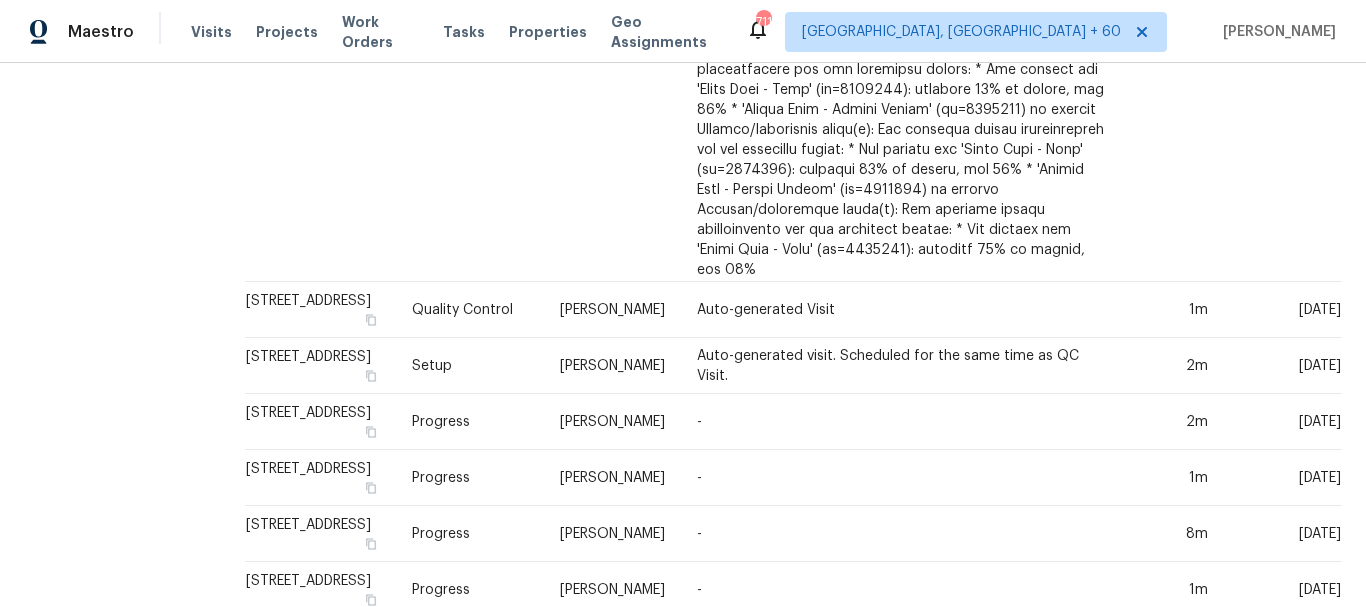 scroll, scrollTop: 1700, scrollLeft: 0, axis: vertical 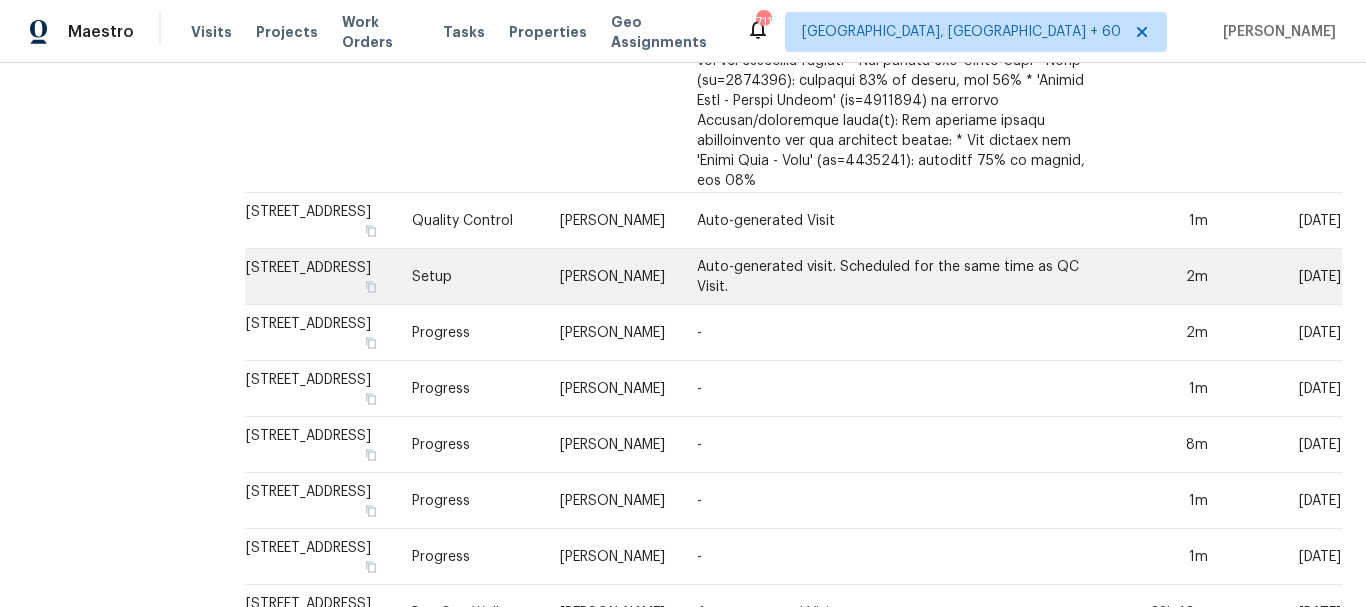 click on "[PERSON_NAME]" at bounding box center [612, 277] 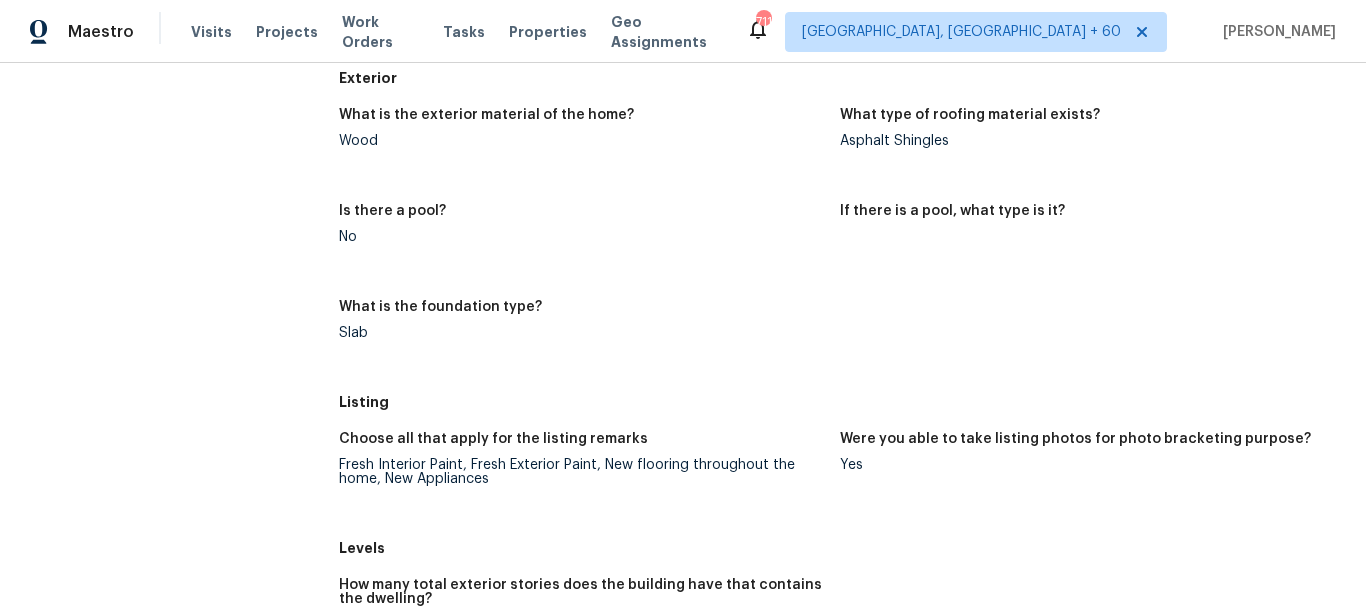 scroll, scrollTop: 1200, scrollLeft: 0, axis: vertical 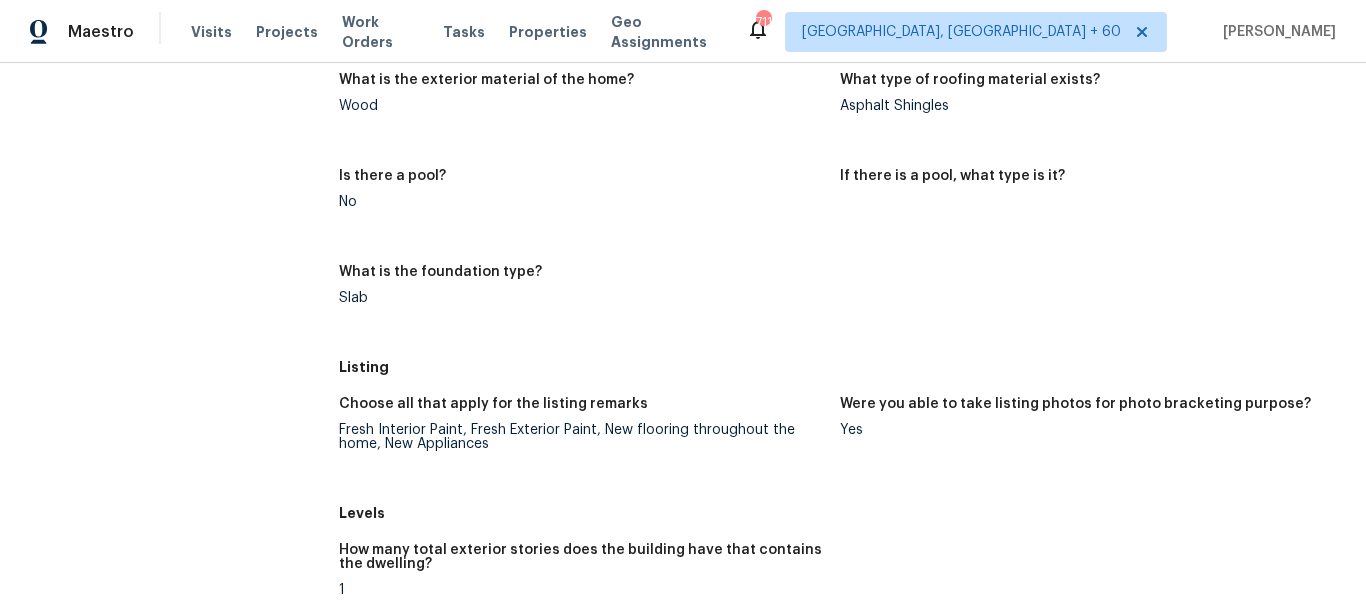 click on "Fresh Interior Paint, Fresh Exterior Paint, New flooring throughout the home, New Appliances" at bounding box center (582, 437) 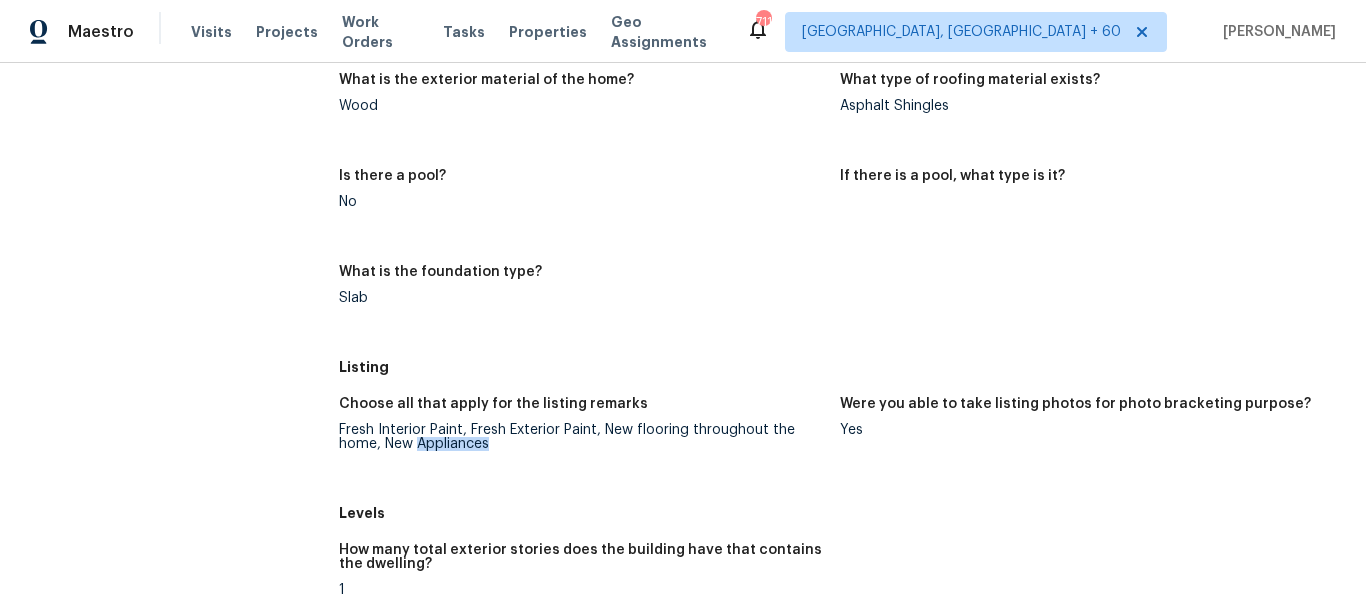 click on "Fresh Interior Paint, Fresh Exterior Paint, New flooring throughout the home, New Appliances" at bounding box center (582, 437) 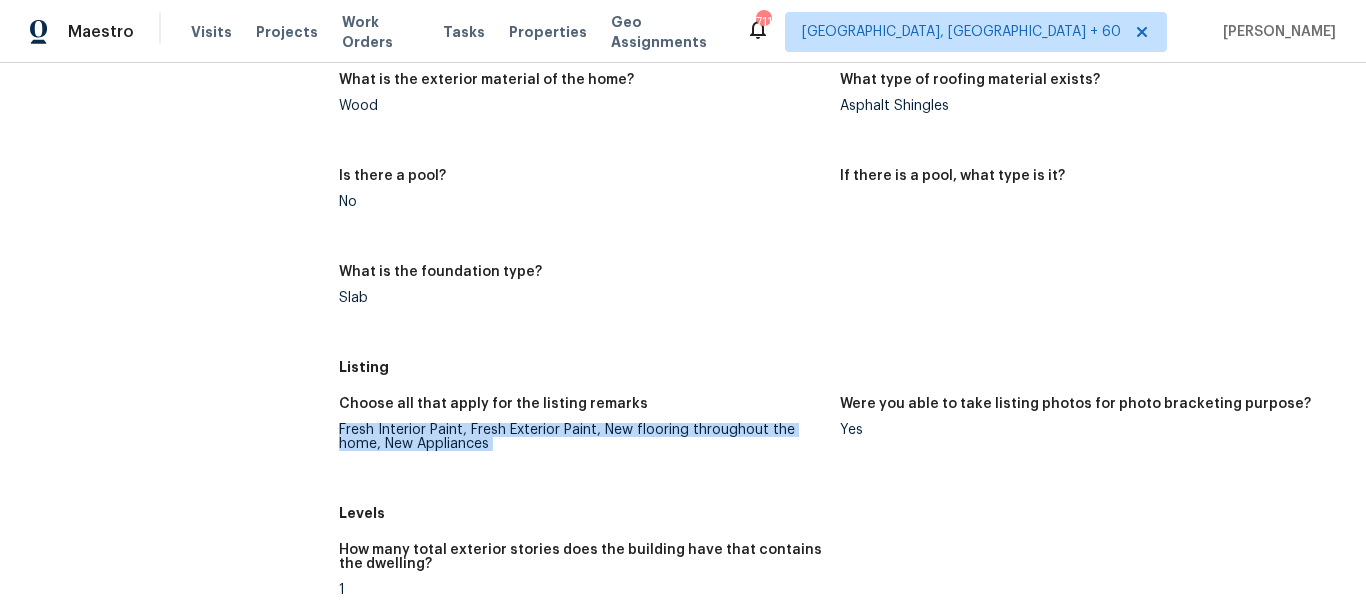 click on "Fresh Interior Paint, Fresh Exterior Paint, New flooring throughout the home, New Appliances" at bounding box center [582, 437] 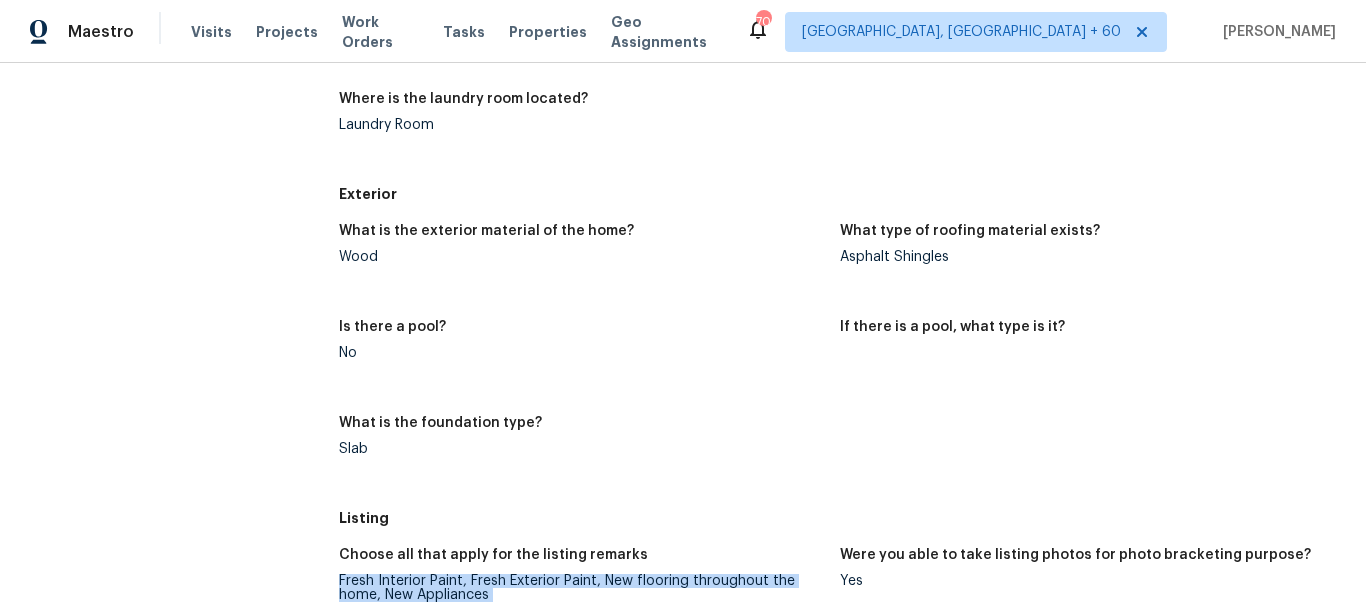 scroll, scrollTop: 1300, scrollLeft: 0, axis: vertical 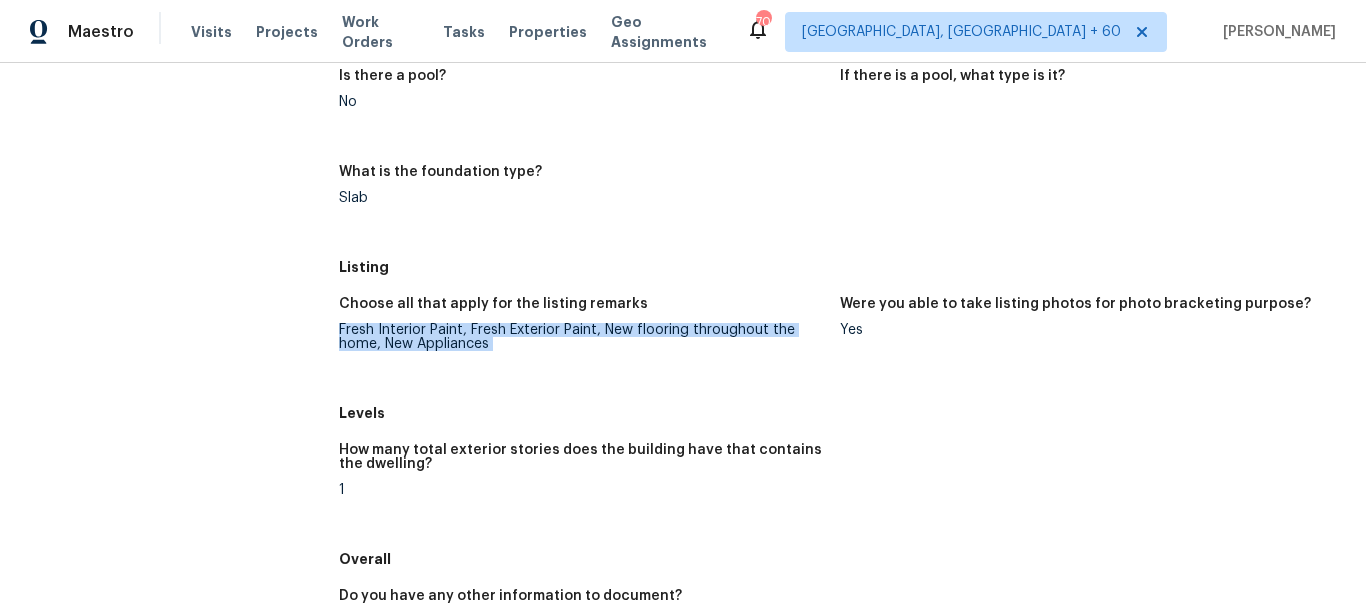 click on "Fresh Interior Paint, Fresh Exterior Paint, New flooring throughout the home, New Appliances" at bounding box center (582, 337) 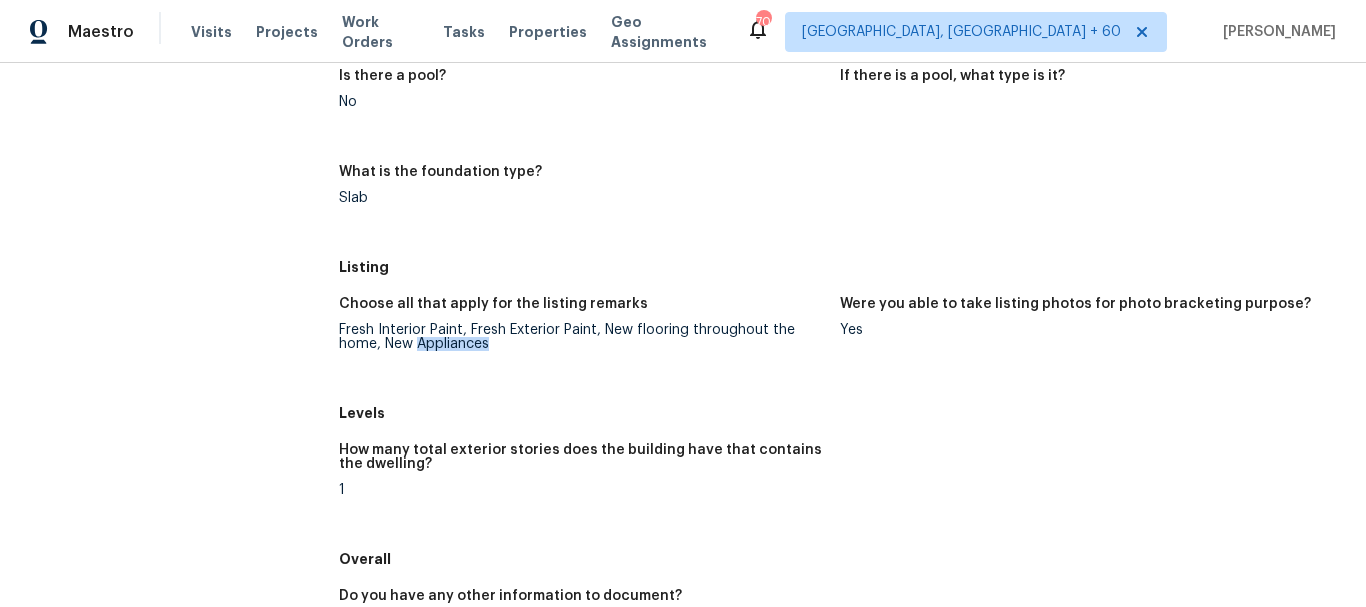 click on "Fresh Interior Paint, Fresh Exterior Paint, New flooring throughout the home, New Appliances" at bounding box center [582, 337] 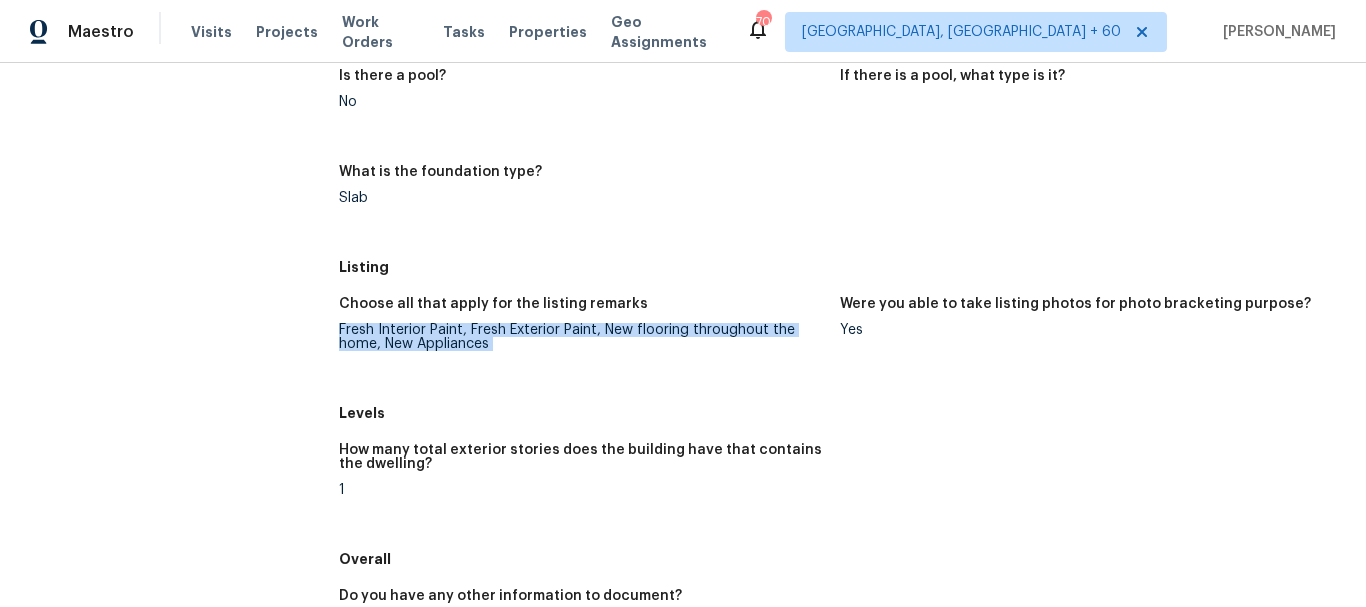 click on "Fresh Interior Paint, Fresh Exterior Paint, New flooring throughout the home, New Appliances" at bounding box center (582, 337) 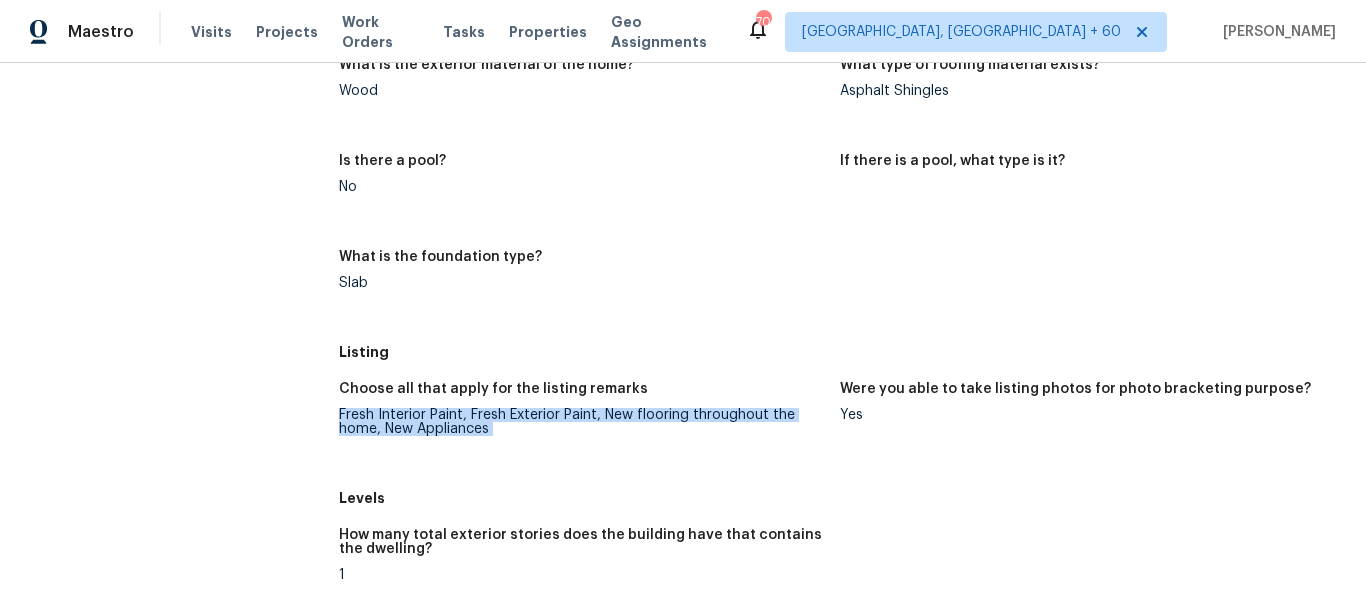 scroll, scrollTop: 1115, scrollLeft: 0, axis: vertical 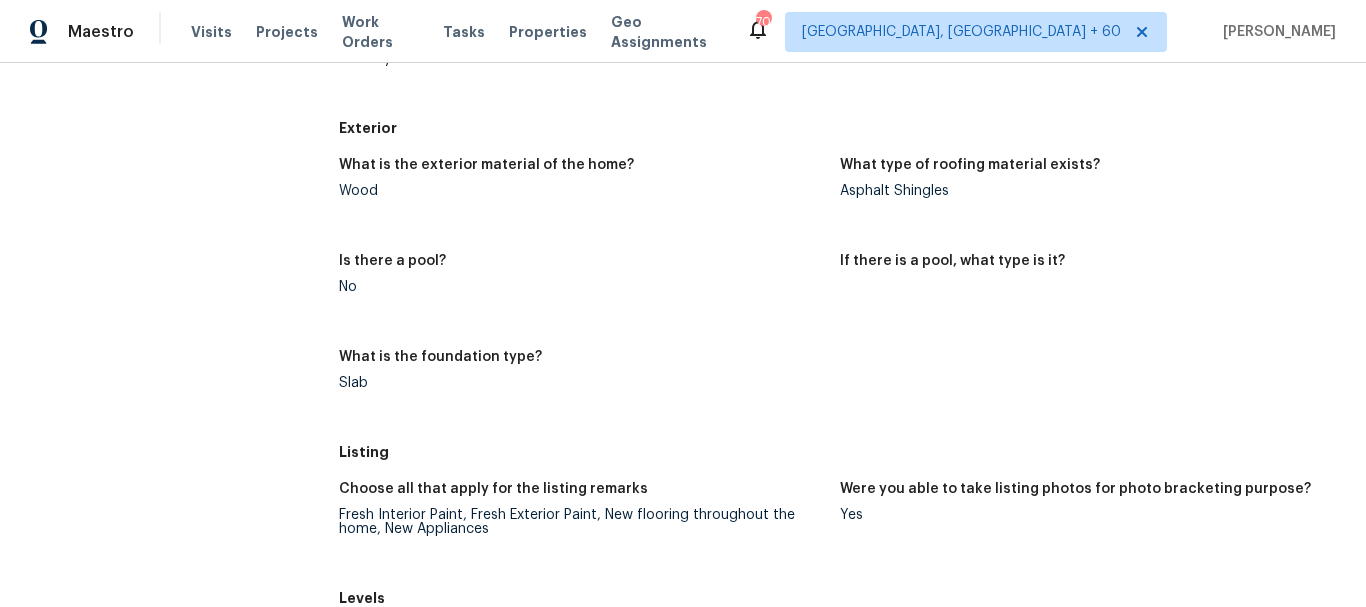click on "Is there a pool? No" at bounding box center (590, 290) 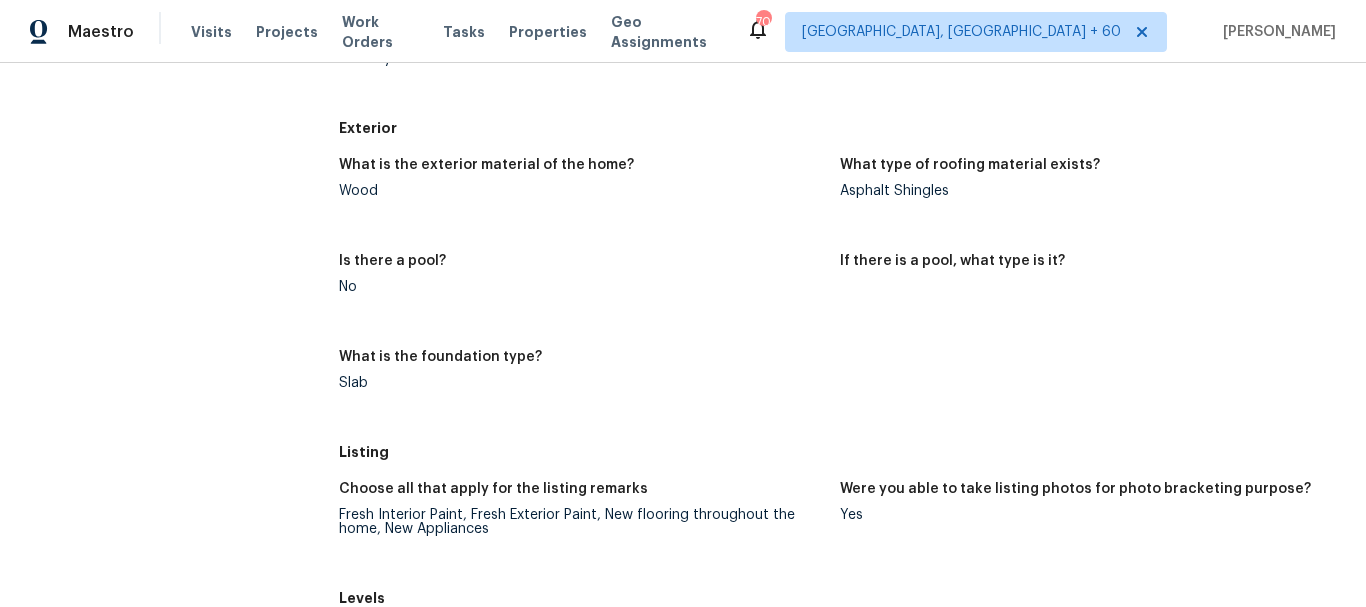 click on "Is there a pool?" at bounding box center [582, 267] 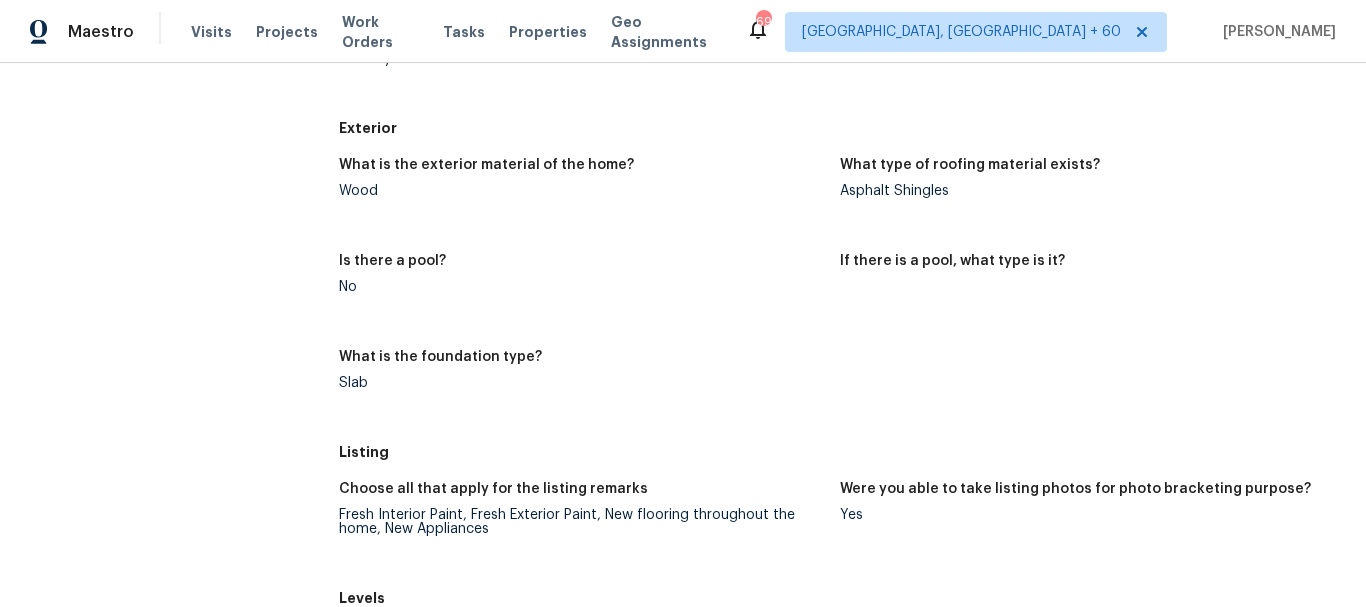 click on "All visits [STREET_ADDRESS] Home details Other Visits Teardown [DATE] Custom [DATE] SmartRent Issue [DATE] SmartRent Issue [DATE] SmartRent Issue [DATE] Quality Control [DATE] Progress [DATE] Progress [DATE] Progress [DATE] Progress [DATE] Progress [DATE] Day One Walk [DATE] Diligence [DATE] In-Person Walkthrough [DATE] Setup Completed:  [DATE] 19:22 PM  to   [DATE] 19:24 PM Assignee [PERSON_NAME] Total Scopes 0 Due Date [DATE] Questions Access Please verify the lockbox code is 4172 Done Provide a photo of the location of the lockbox with key in it. Utilities Is gas service active at the house? If service is off, please provide a photo of the meter number and closed valve. Not Applicable What type of HVAC is in the home? Heating and Cooling Split System, Forced Air Does the home have a septic tank or sewer service? Unknown Wood No" at bounding box center [683, 335] 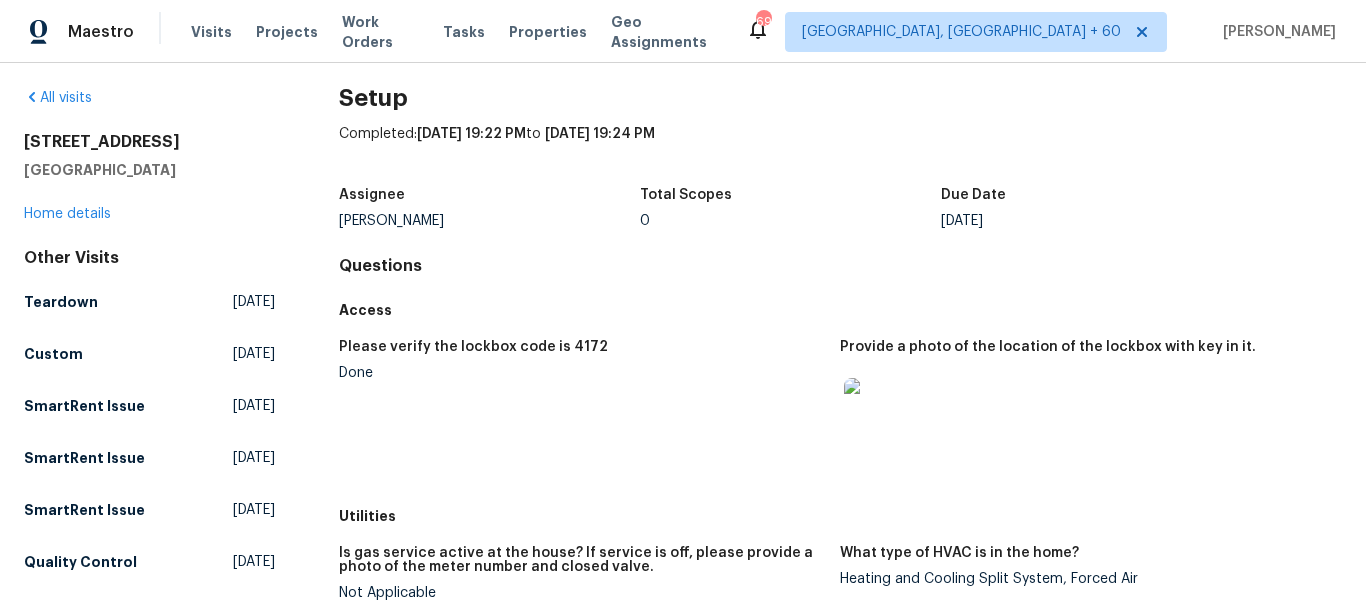 scroll, scrollTop: 0, scrollLeft: 0, axis: both 